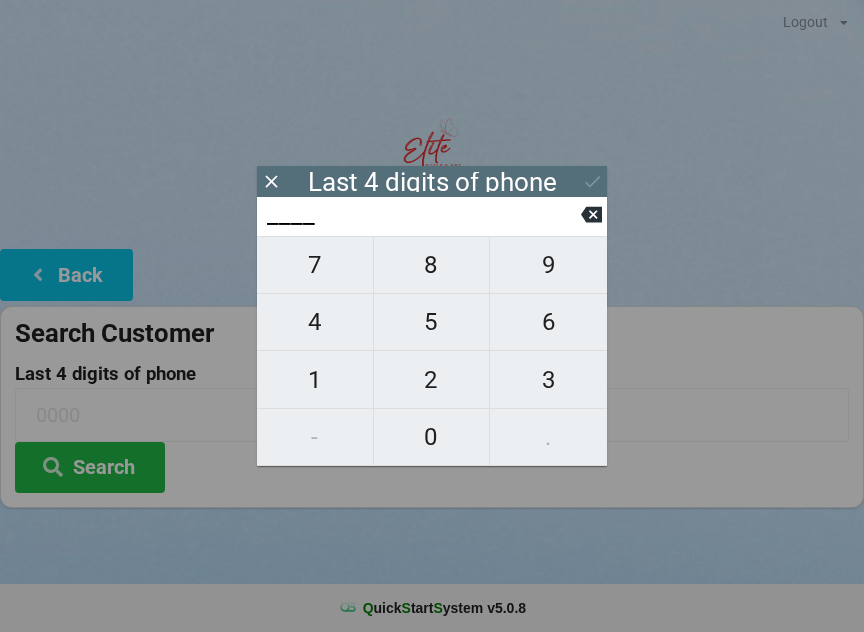 scroll, scrollTop: 17, scrollLeft: 0, axis: vertical 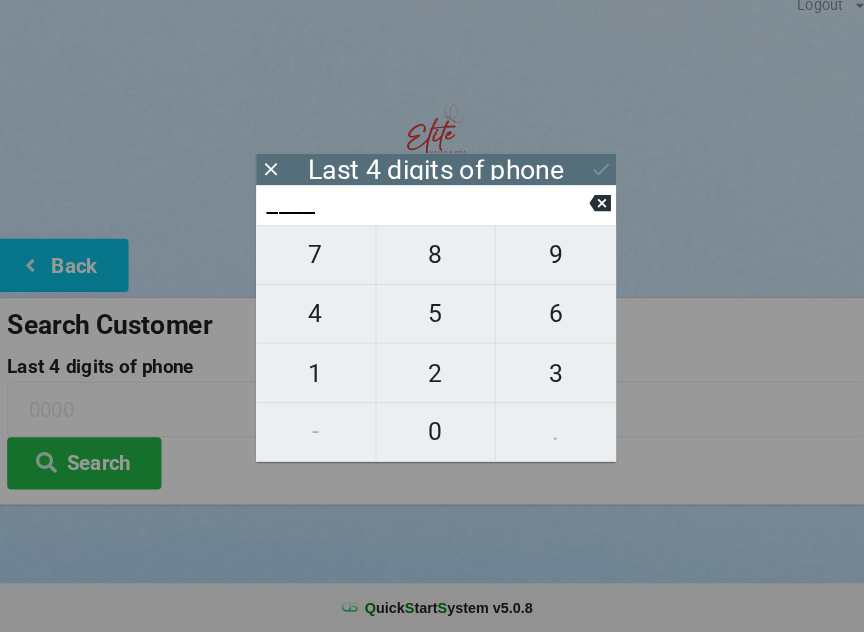 click on "1" at bounding box center [315, 380] 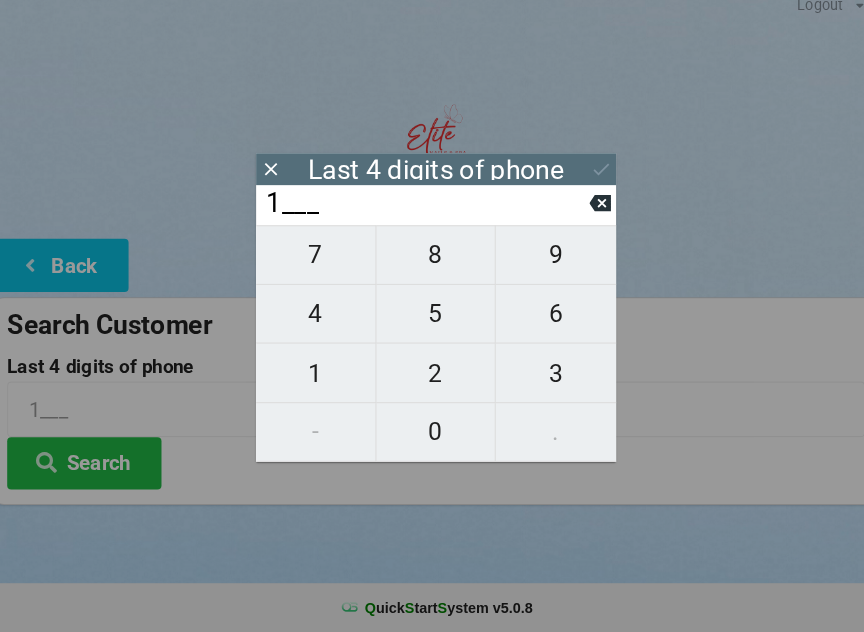 click 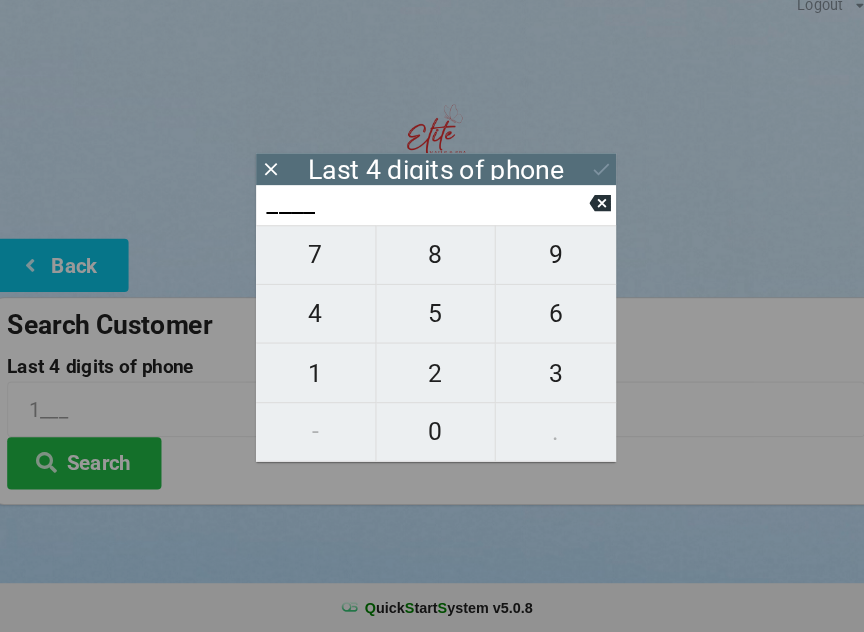 click on "4" at bounding box center (315, 322) 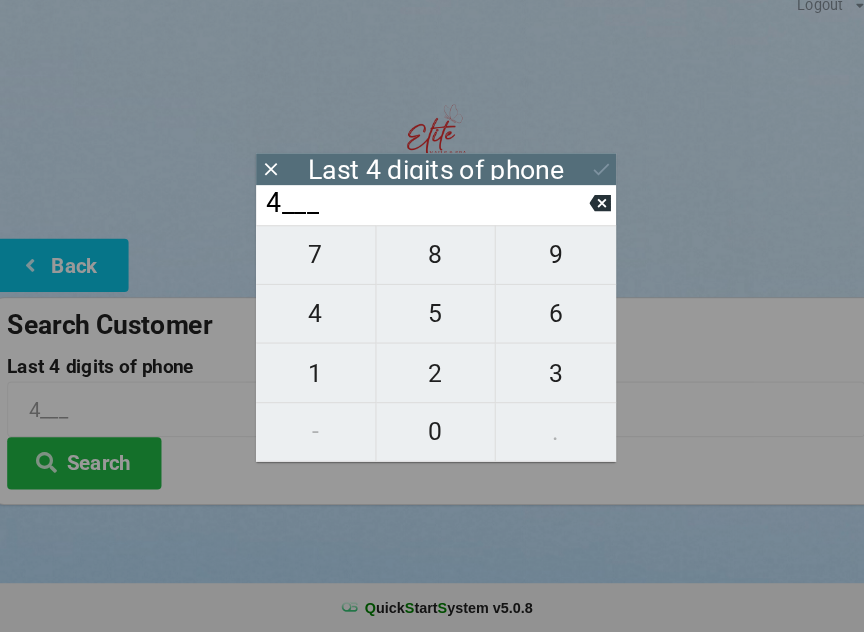 click on "0" at bounding box center (432, 437) 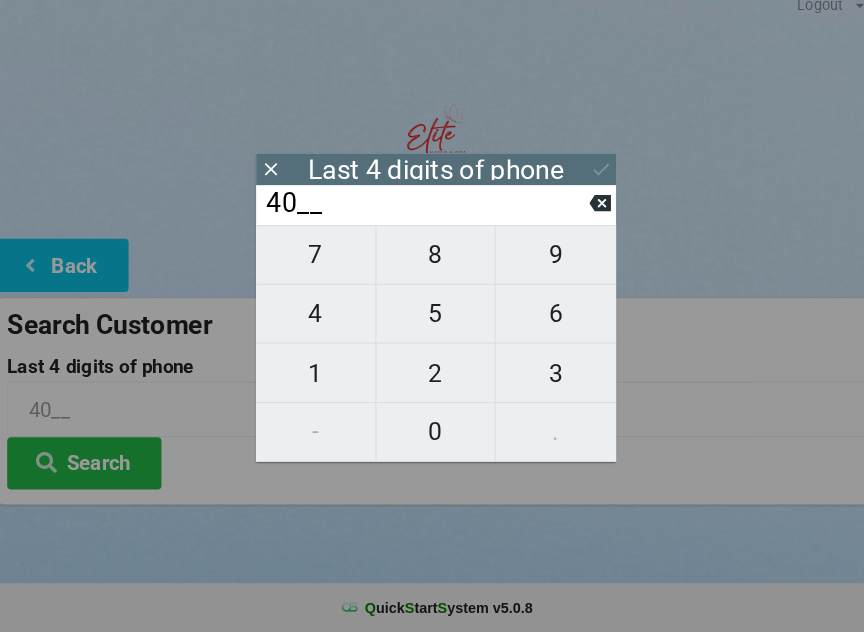 click on "4" at bounding box center [315, 322] 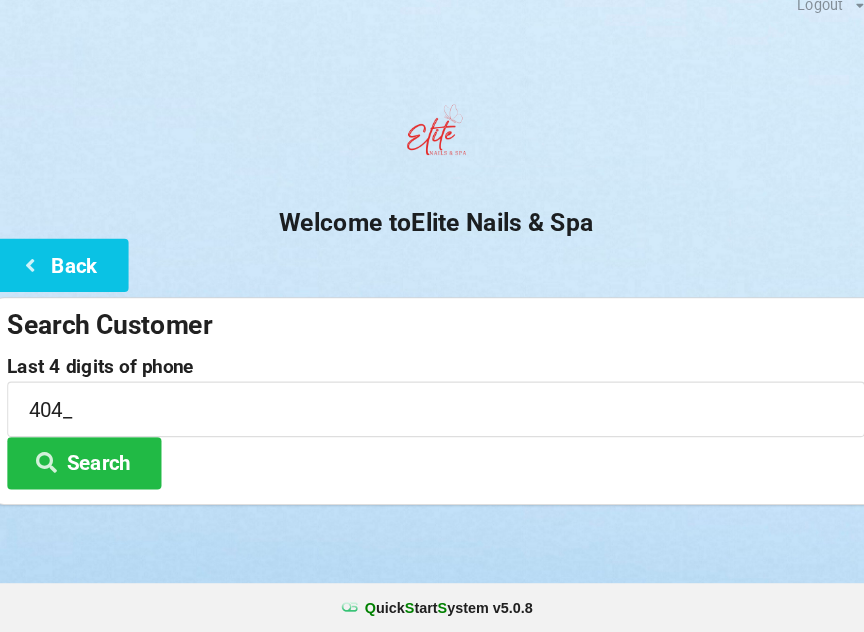 click on "Search" at bounding box center [90, 467] 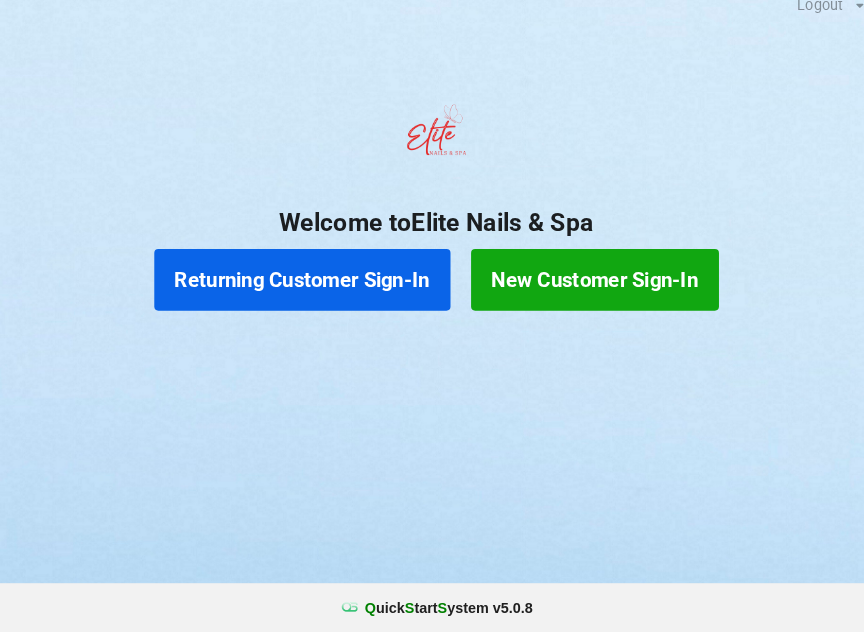 click on "Returning Customer Sign-In" at bounding box center [302, 289] 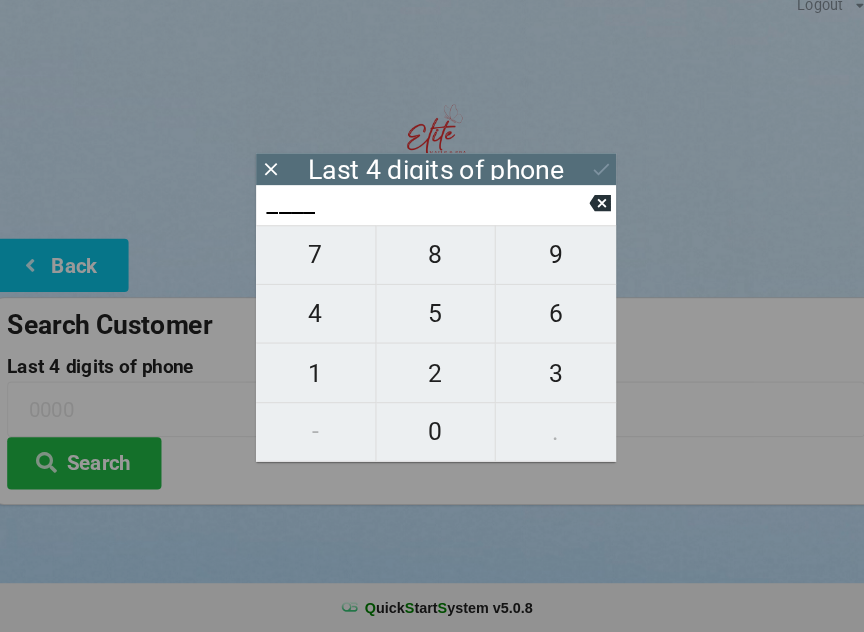 click on "4" at bounding box center [315, 322] 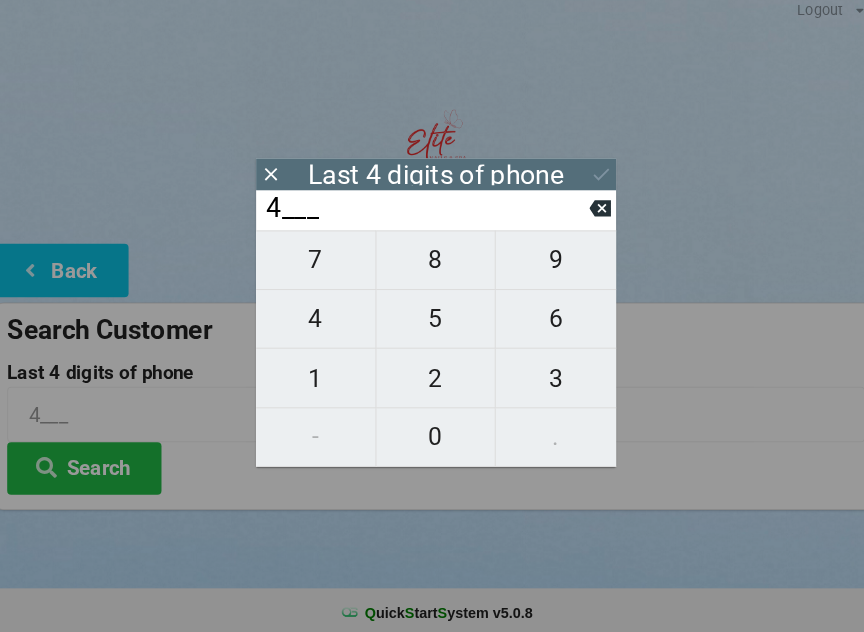 click on "0" at bounding box center (432, 437) 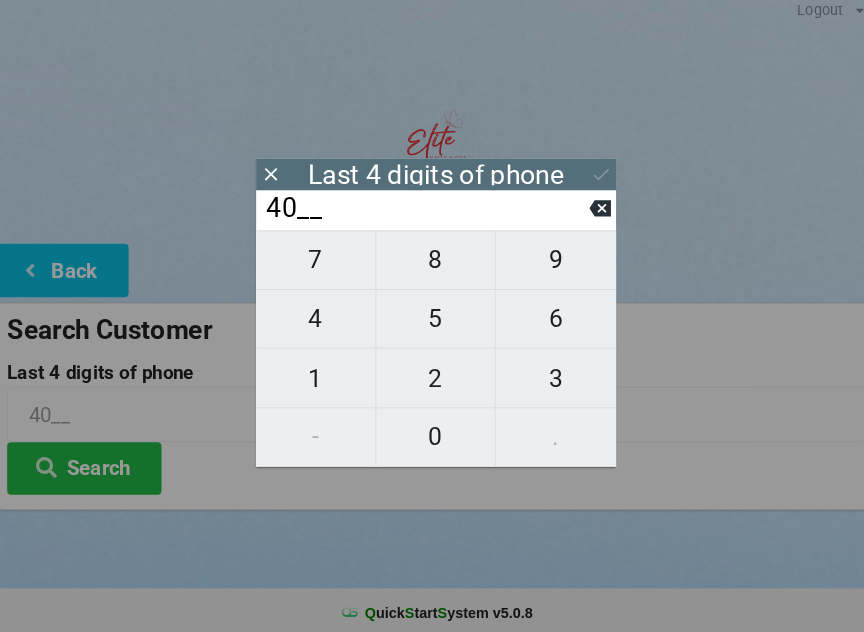 click on "4" at bounding box center (315, 322) 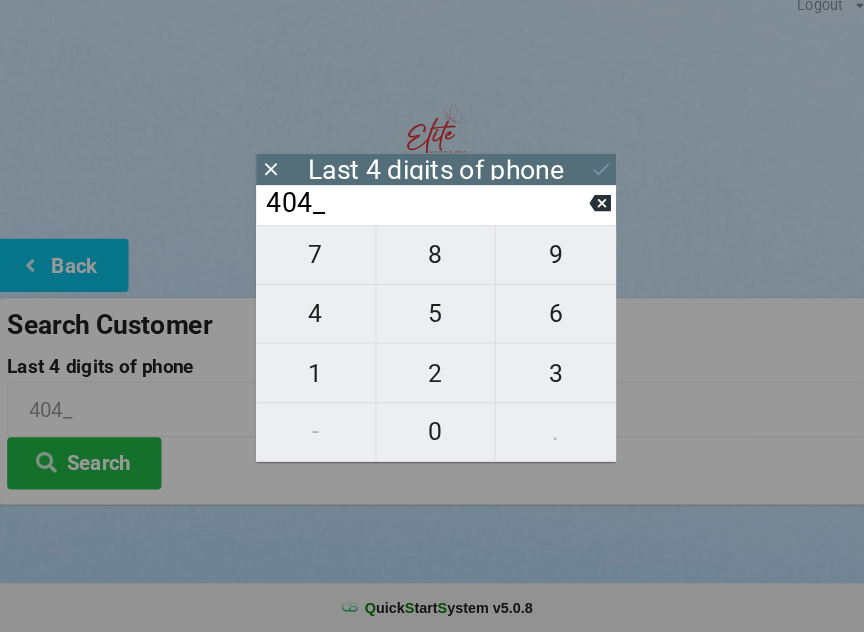 click on "6" at bounding box center (548, 322) 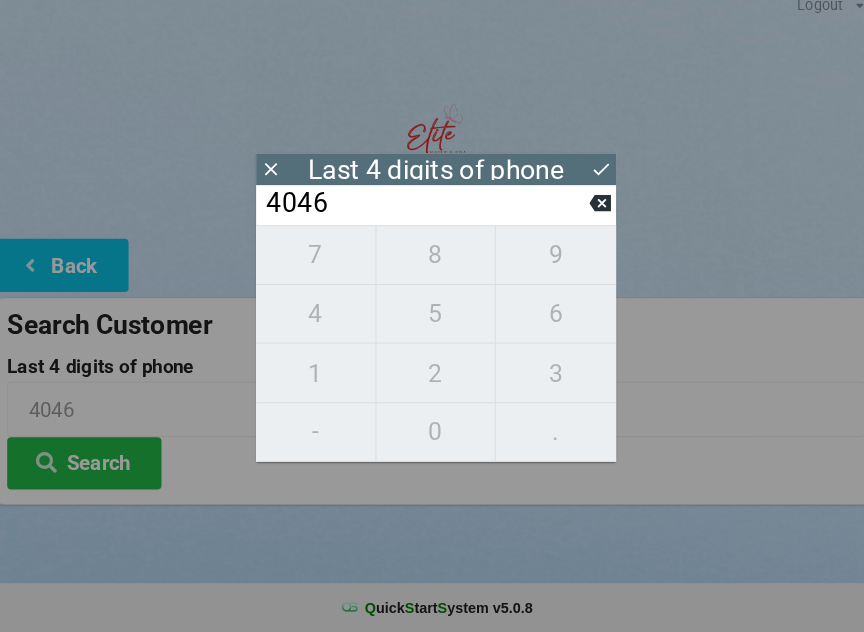 click on "Search" at bounding box center (90, 467) 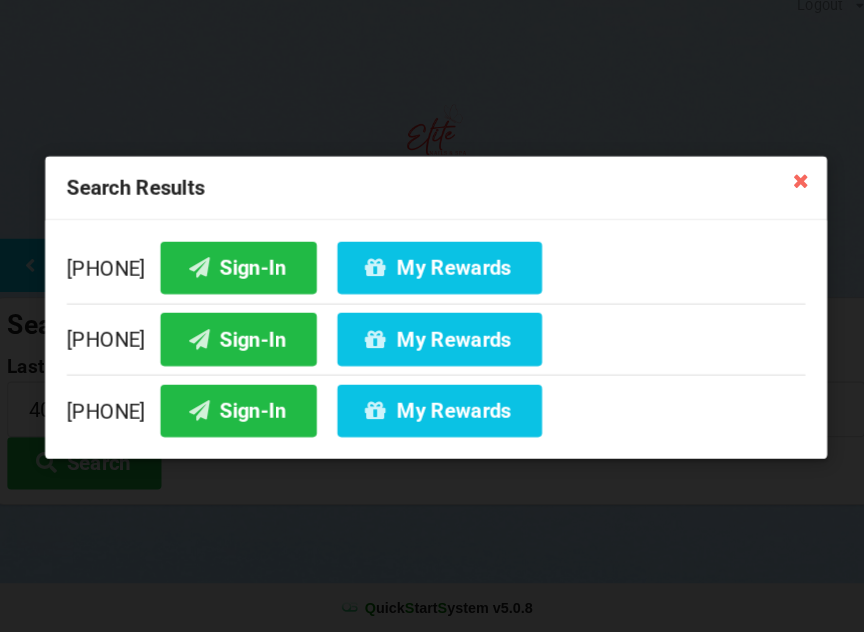 click on "[PHONE]      Sign-In     My Rewards" at bounding box center [432, 411] 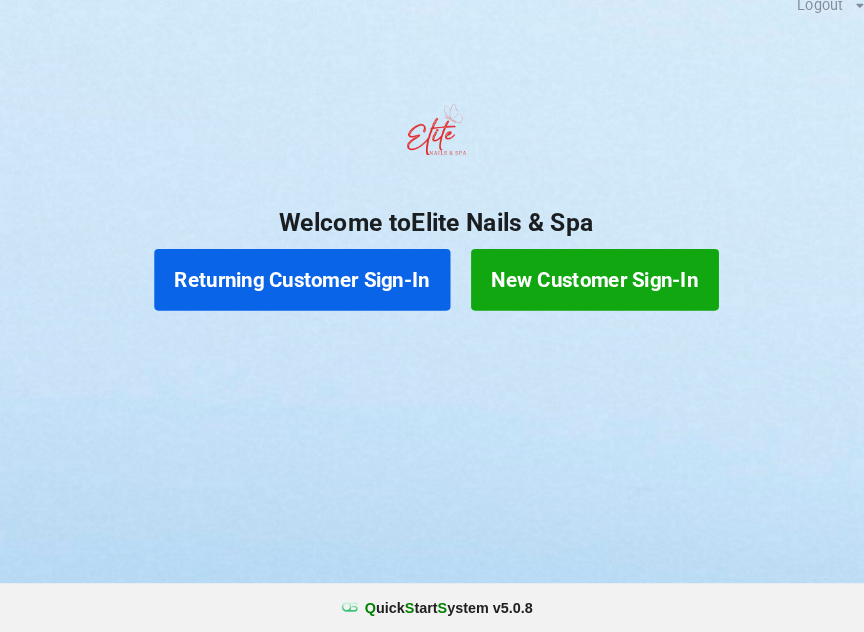 click on "Returning Customer Sign-In" at bounding box center (302, 289) 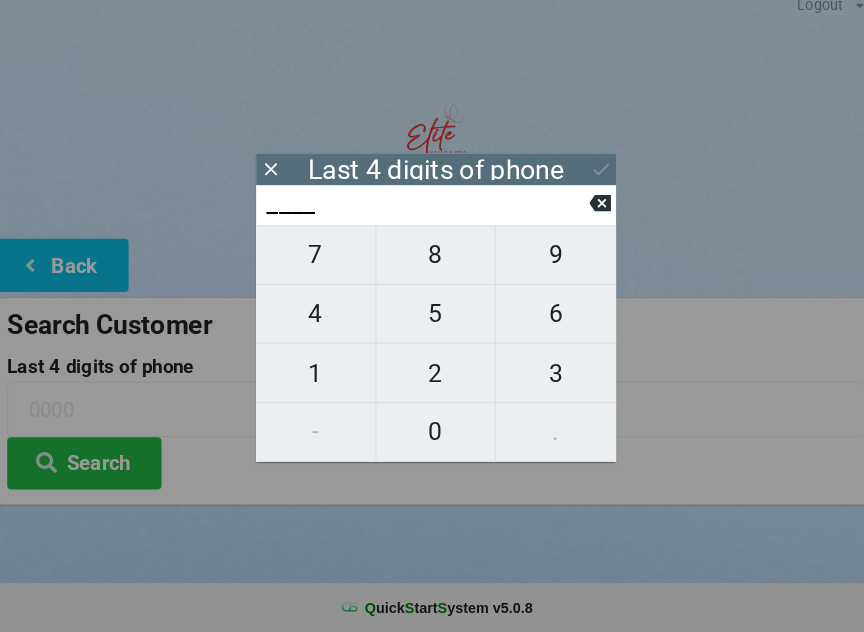 click on "2" at bounding box center (432, 380) 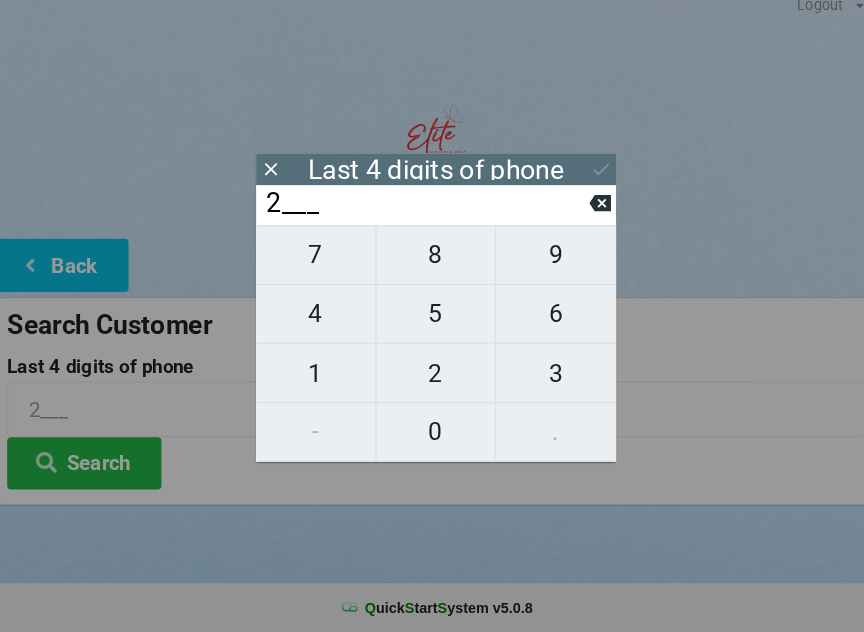 click on "6" at bounding box center [548, 322] 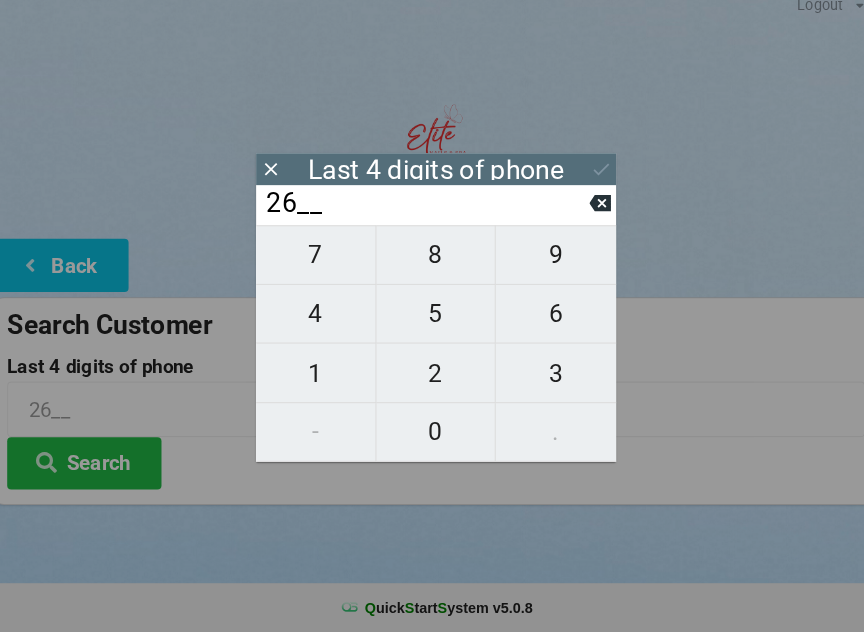 click 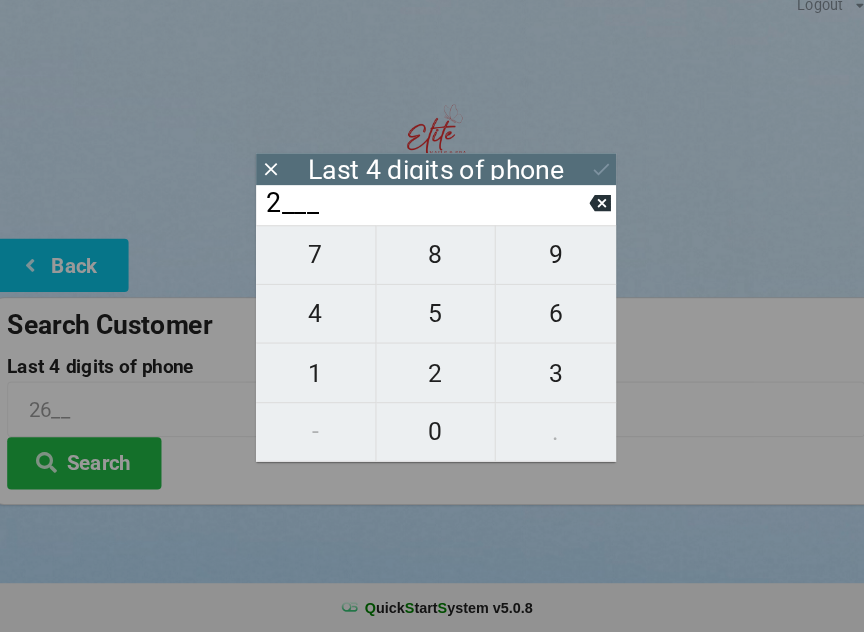 click 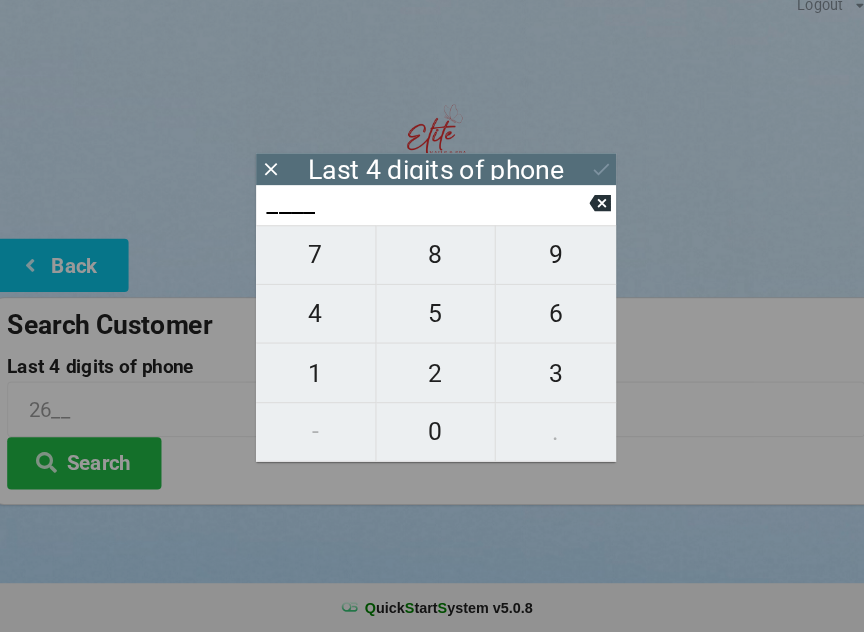 click on "8" at bounding box center (432, 265) 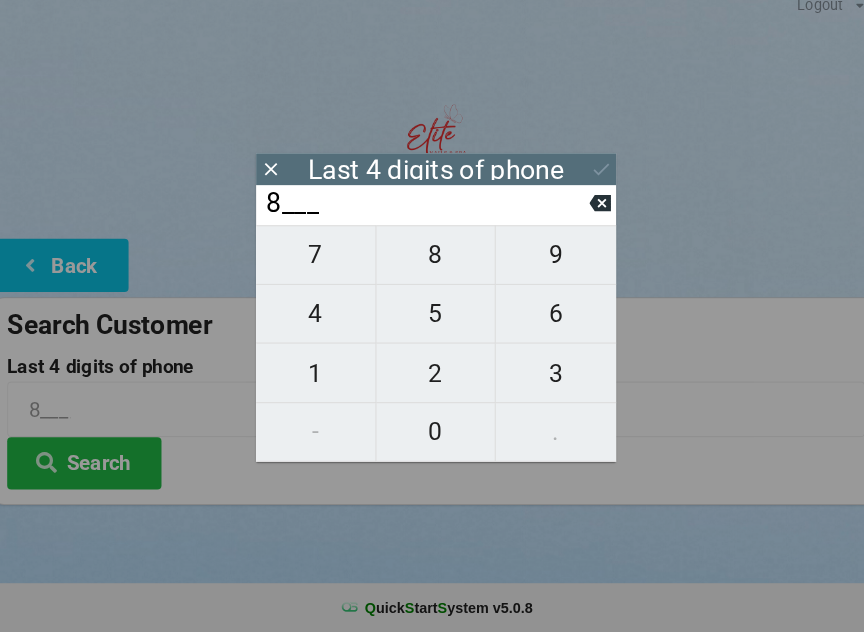 click on "6" at bounding box center [548, 322] 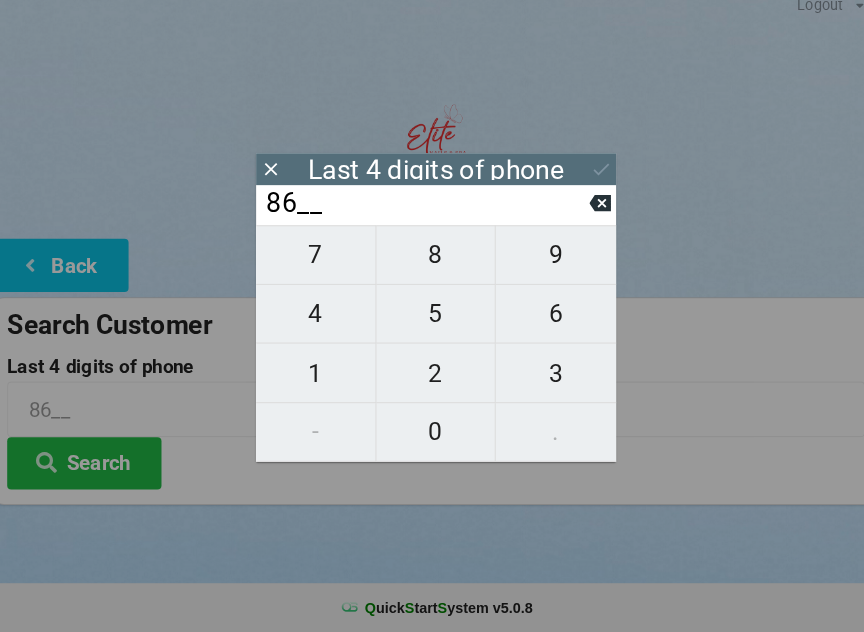 click on "3" at bounding box center [548, 380] 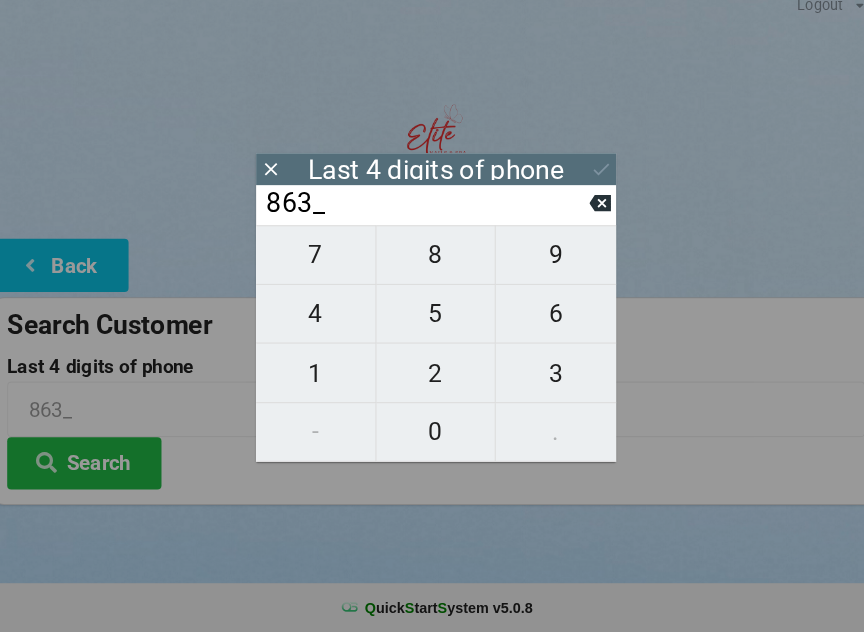 click on "8" at bounding box center (432, 265) 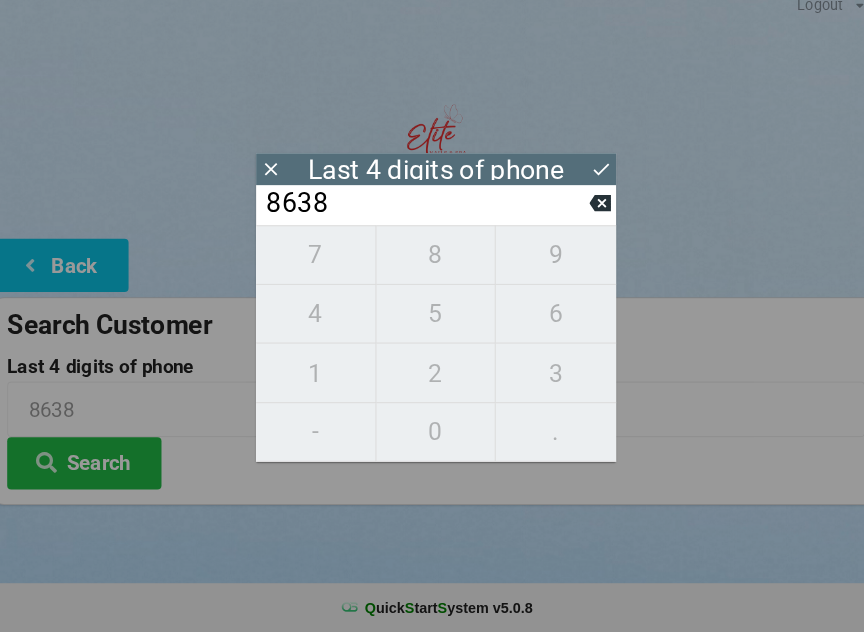 click 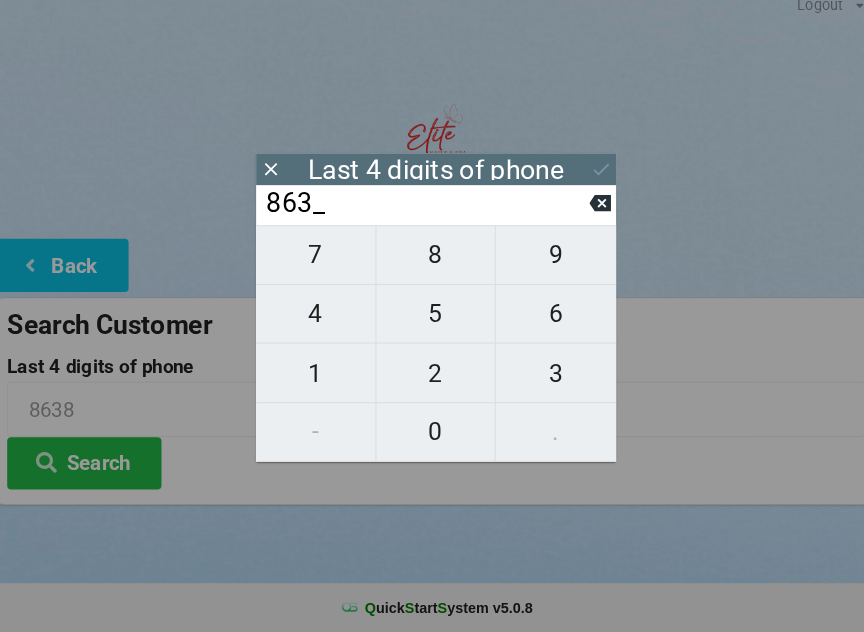 click on "2" at bounding box center (432, 380) 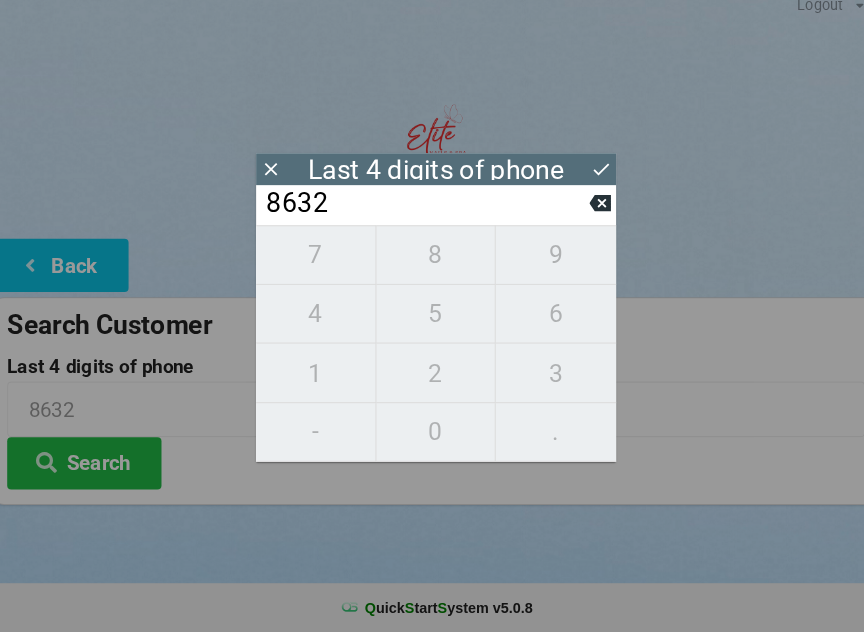 click on "7 8 9 4 5 6 1 2 3 - 0 ." at bounding box center (432, 351) 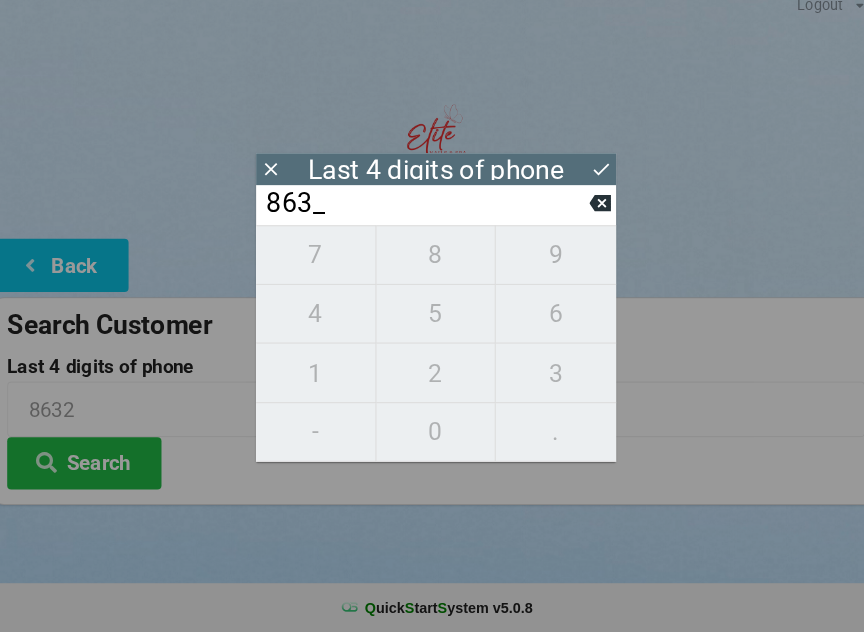 click 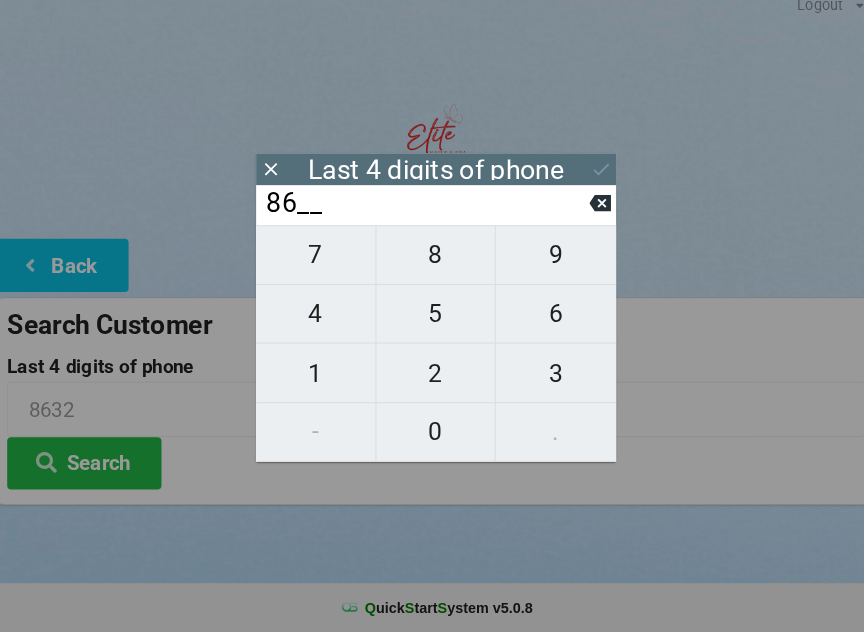 click 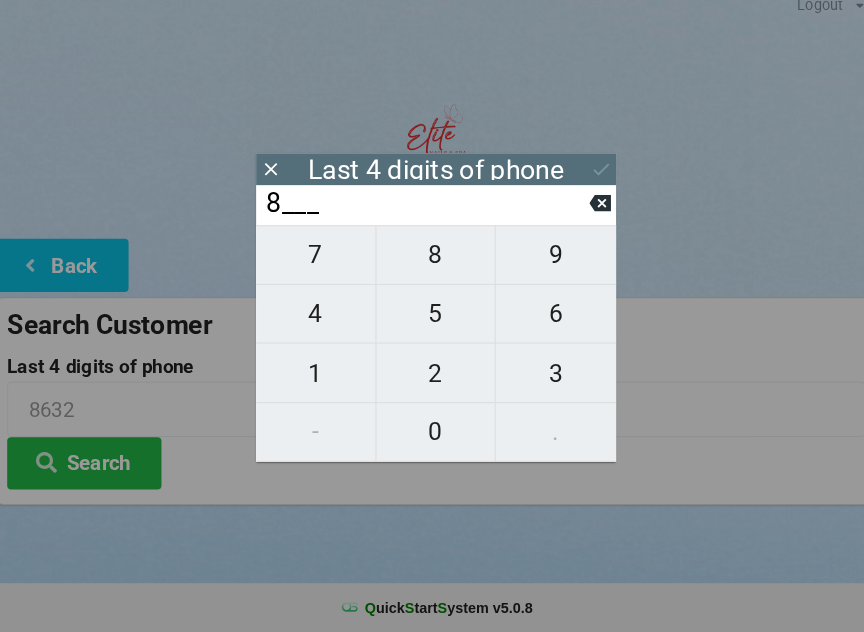 click 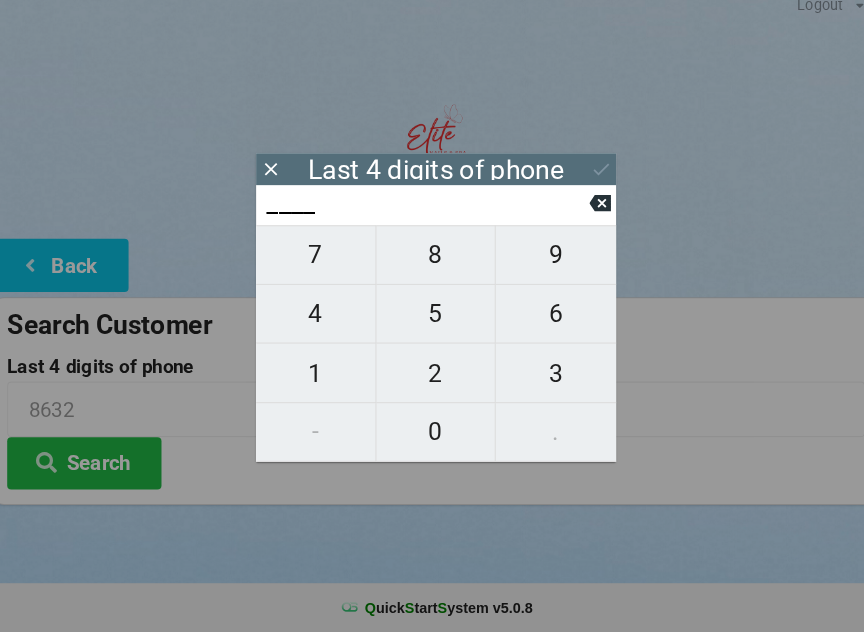 click 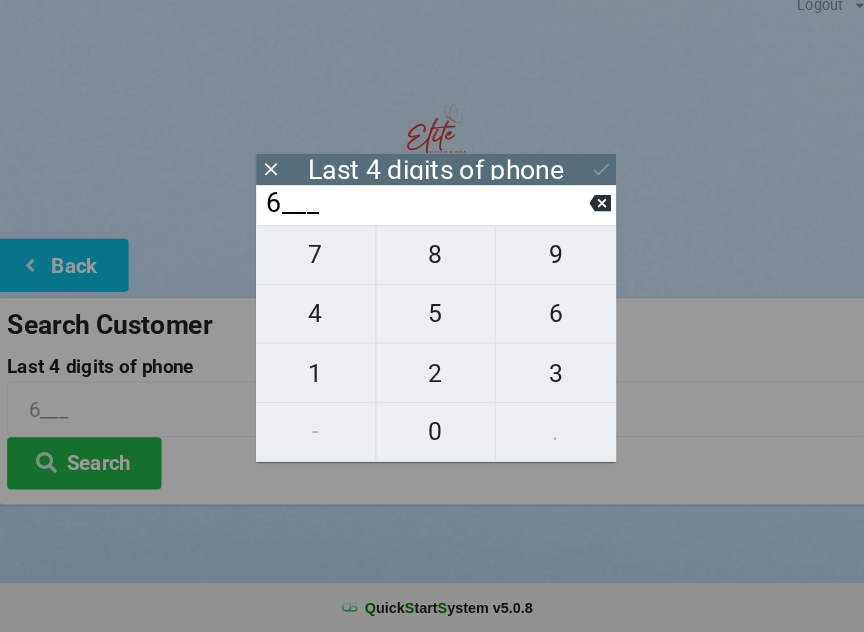 click on "4" at bounding box center (315, 322) 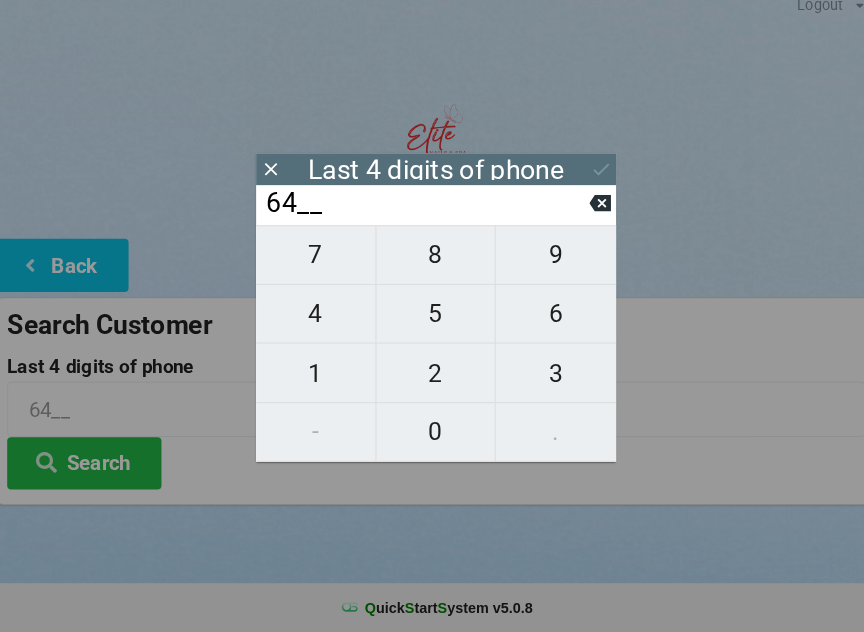 click on "1" at bounding box center [315, 380] 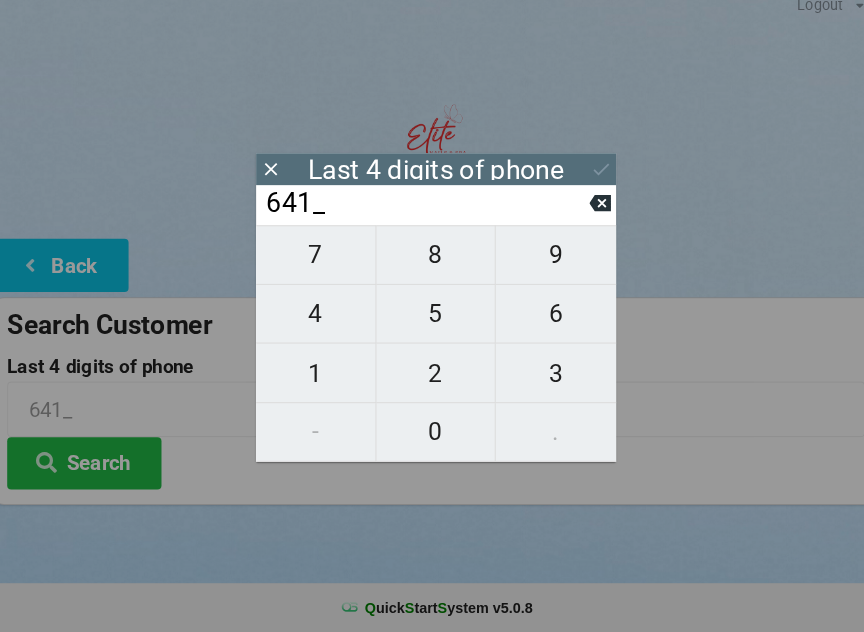 click on "2" at bounding box center (432, 380) 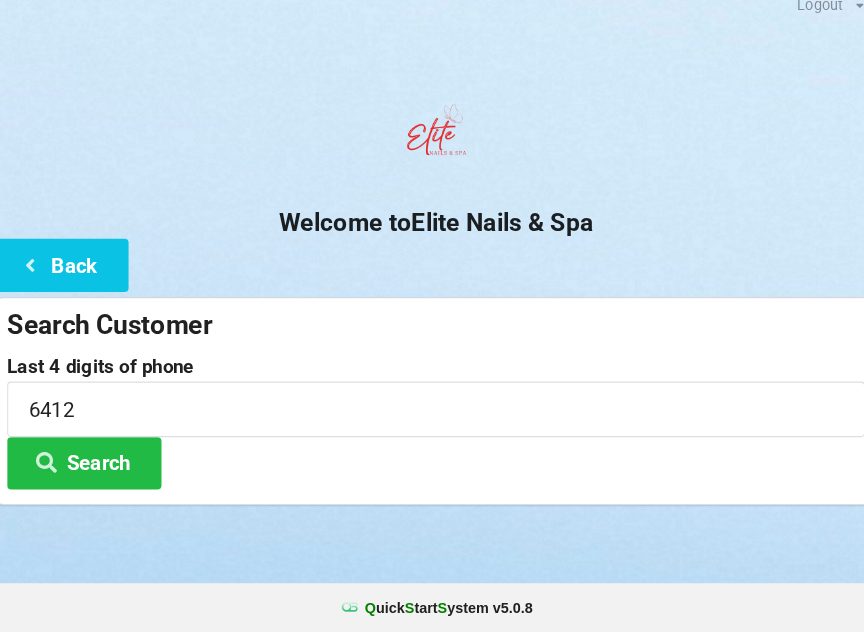 click on "Search Customer Last 4 digits of phone [PHONE] Search" at bounding box center [432, 407] 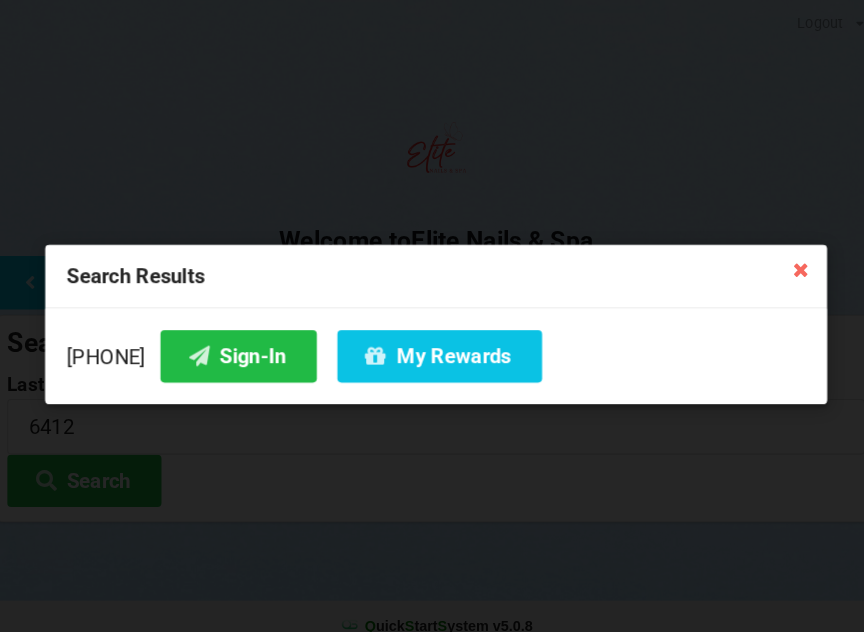 click on "My Rewards" at bounding box center [435, 346] 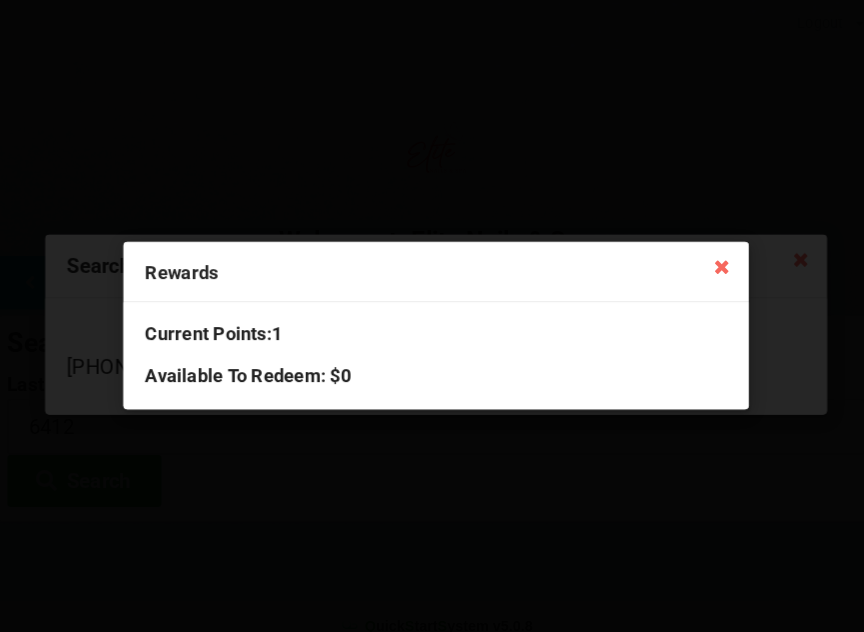 click on "Rewards Current Points:  1 Available To Redeem : $0" at bounding box center [432, 316] 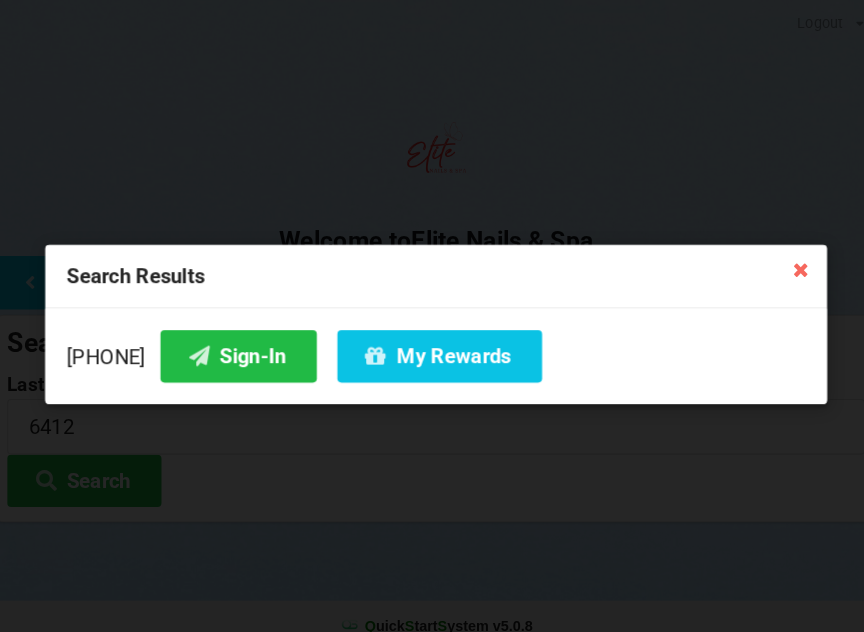 click on "Sign-In" at bounding box center [240, 346] 